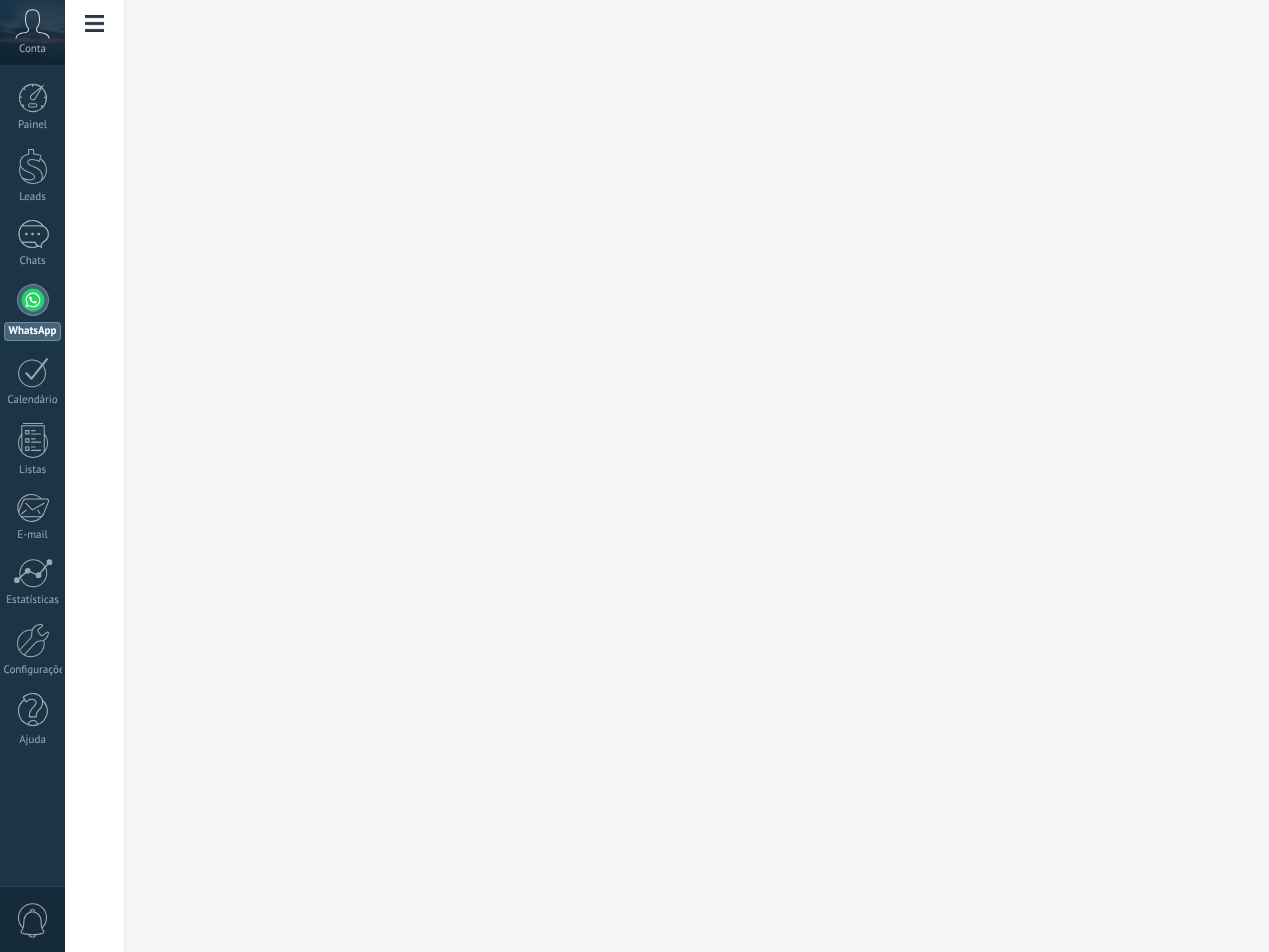 scroll, scrollTop: 0, scrollLeft: 0, axis: both 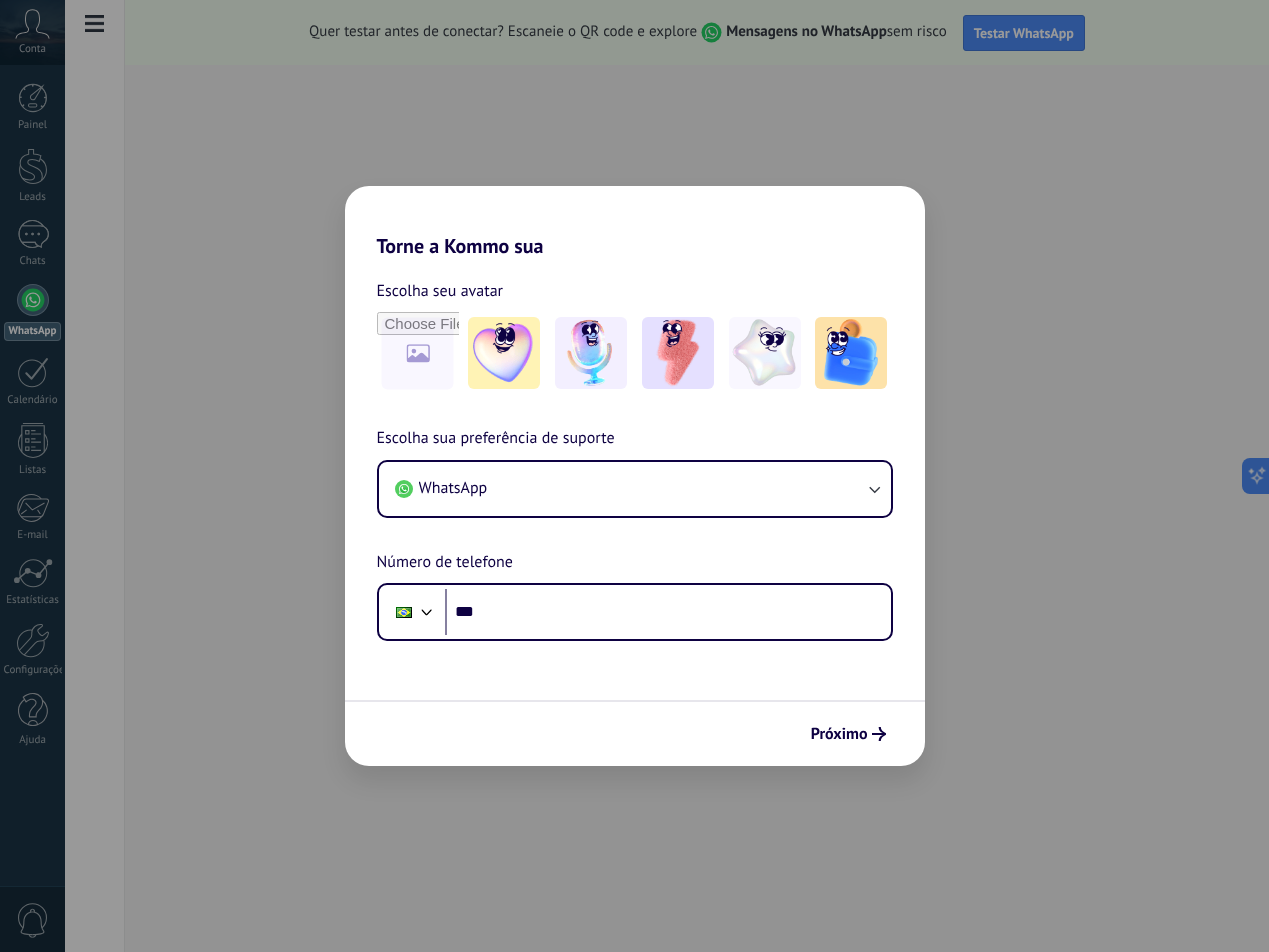 click on "Escolha seu avatar Escolha sua preferência de suporte WhatsApp Número de telefone [PHONE] *** Próximo" at bounding box center [635, 512] 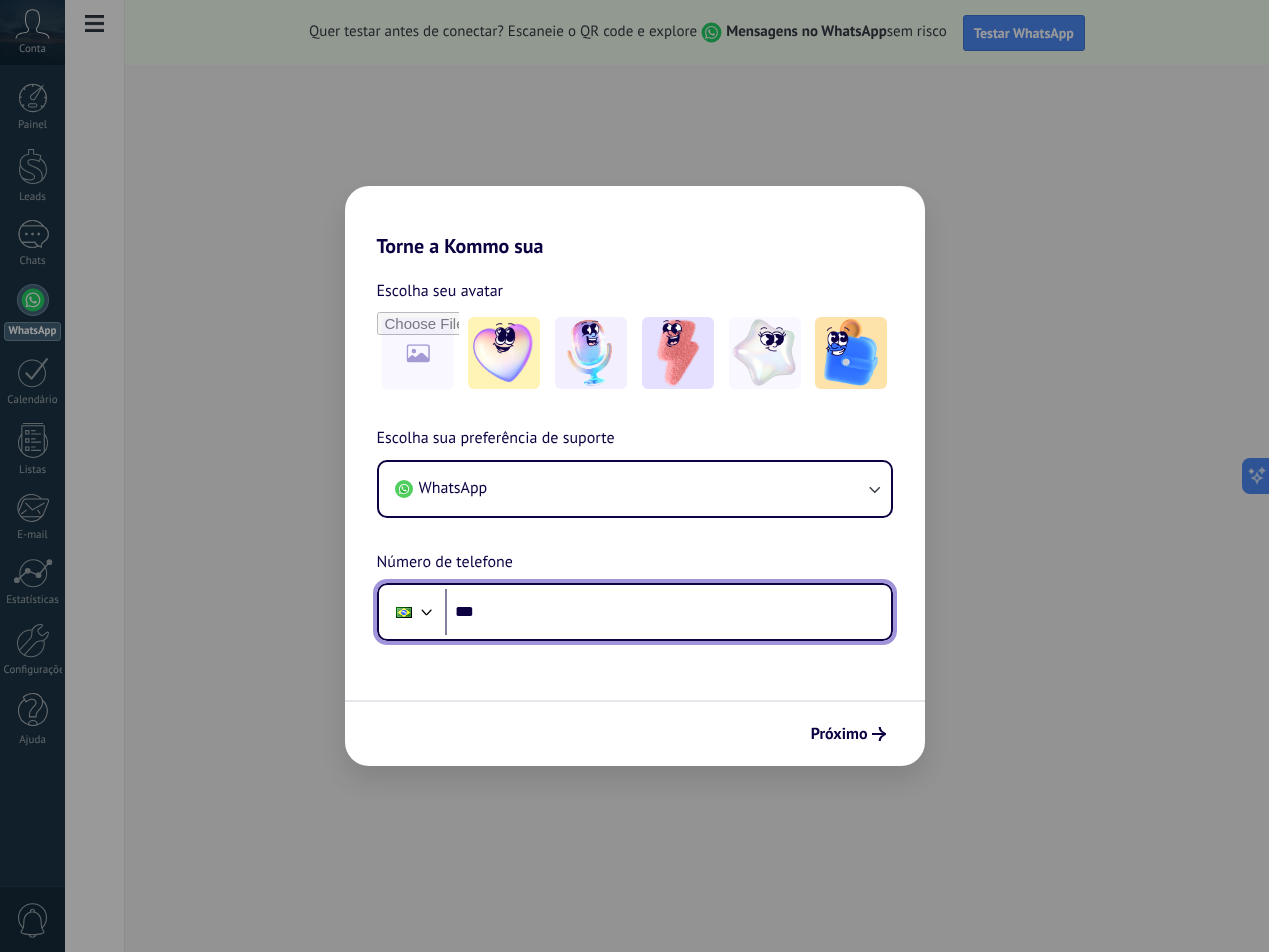 click on "***" at bounding box center (668, 612) 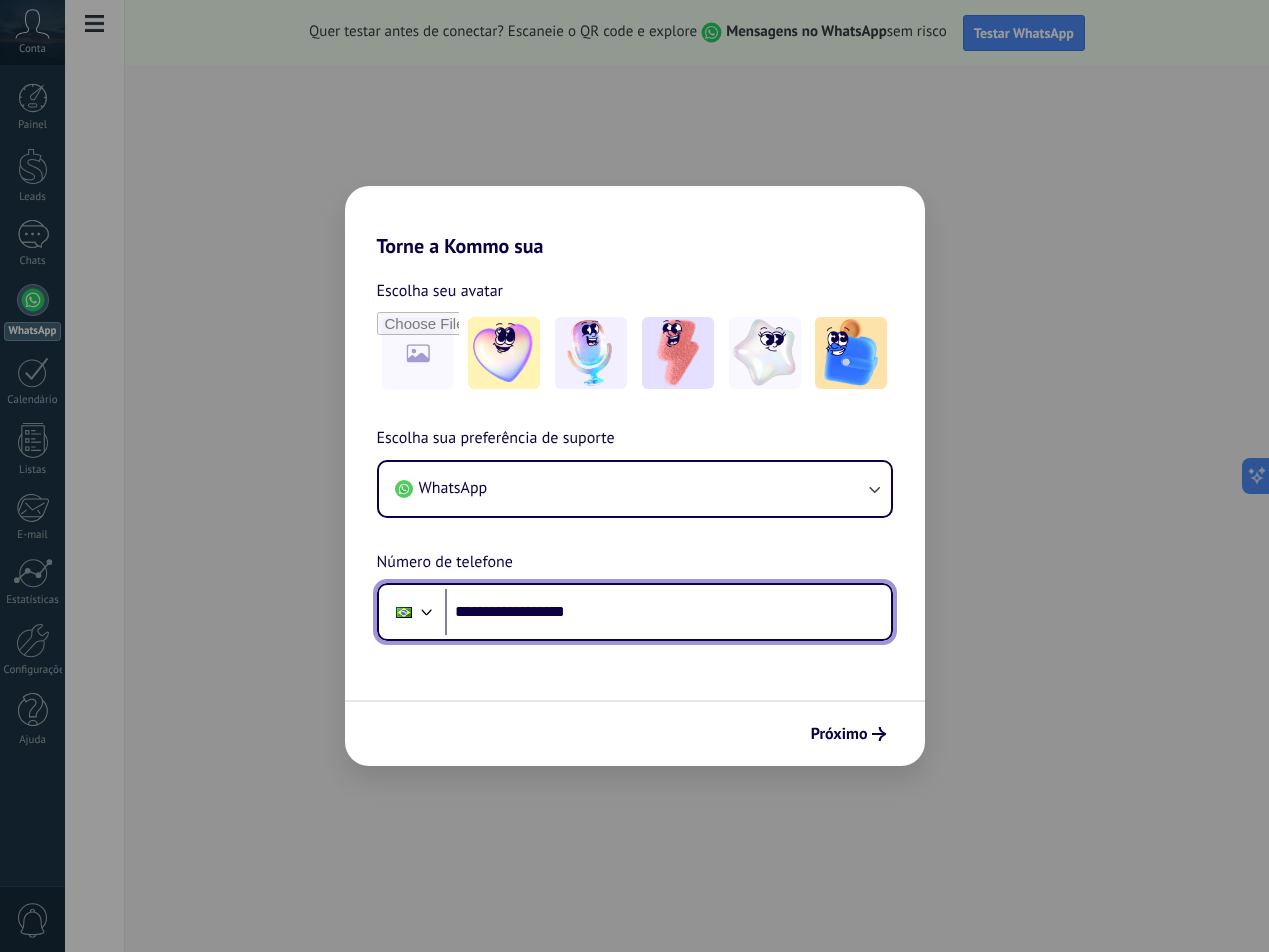 scroll, scrollTop: 0, scrollLeft: 0, axis: both 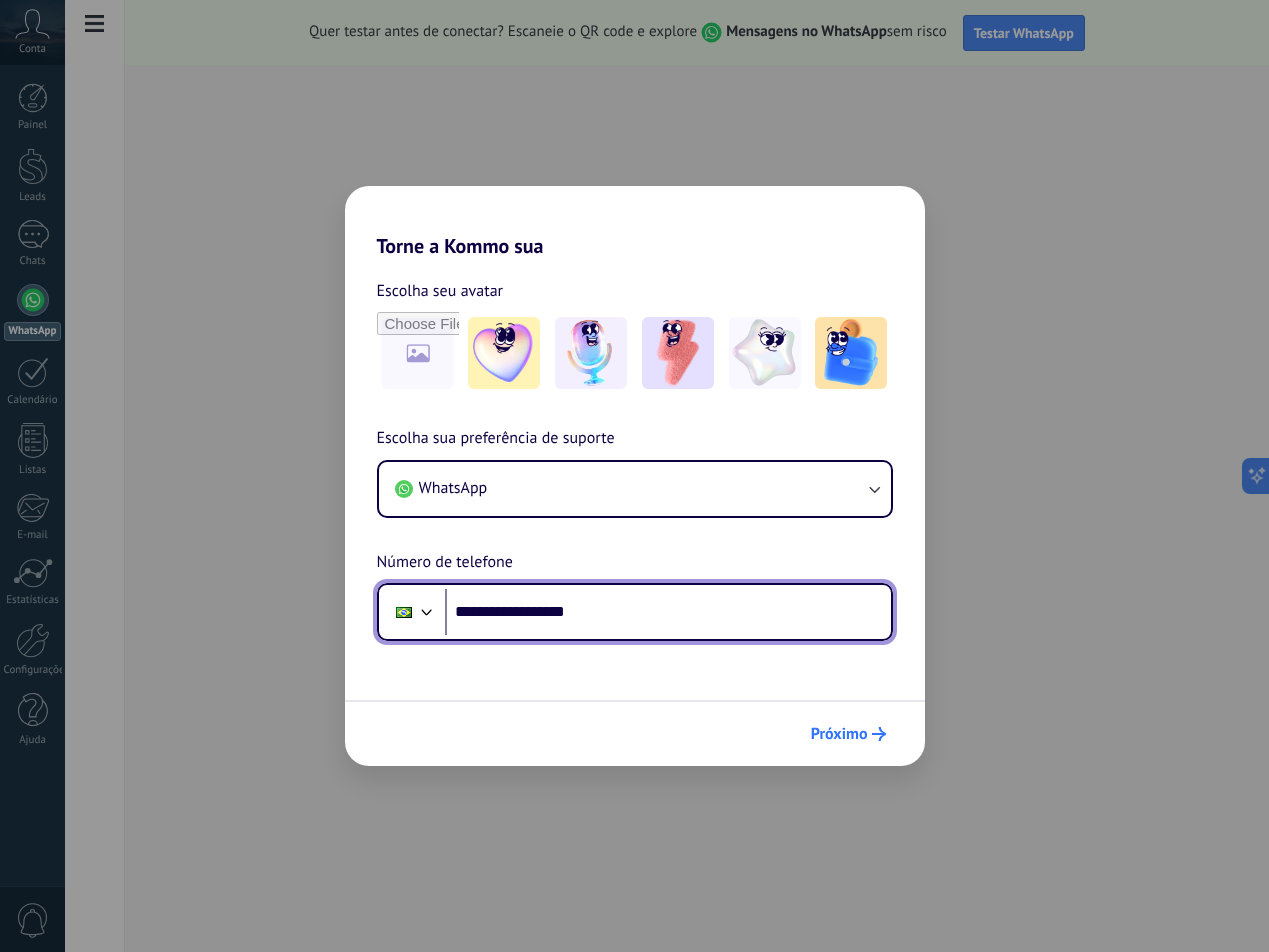 type on "**********" 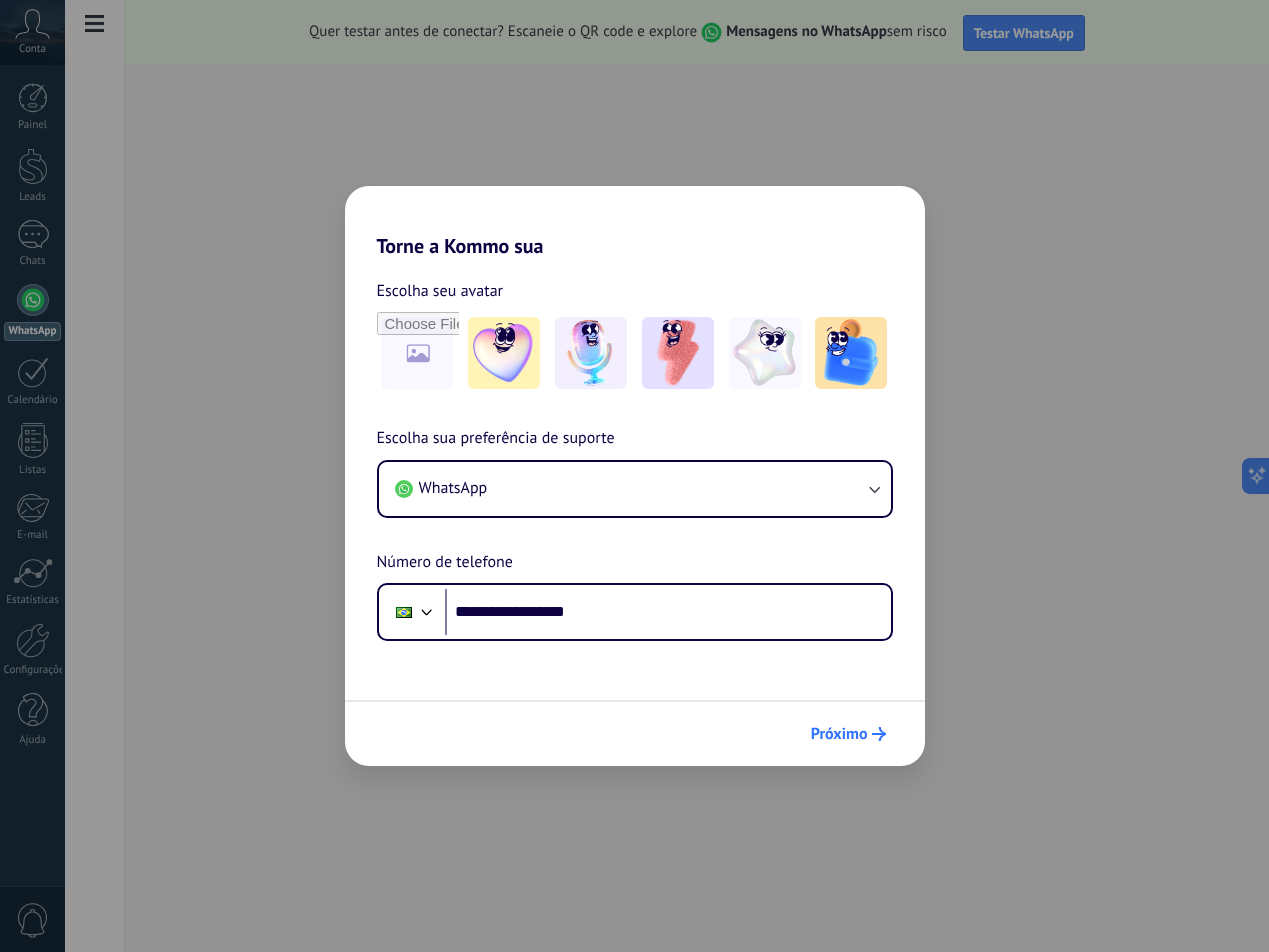 click on "Próximo" at bounding box center (839, 734) 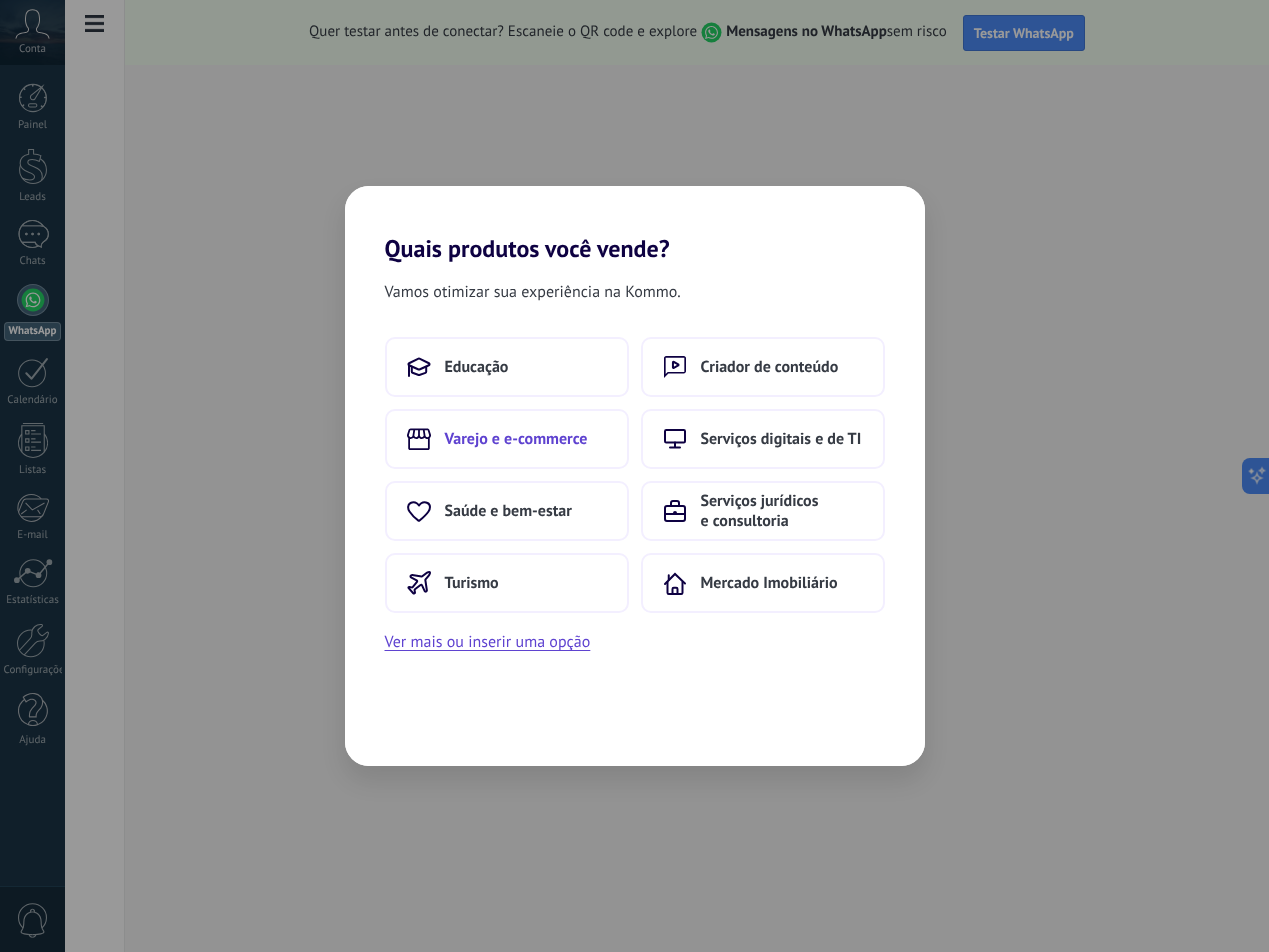 scroll, scrollTop: 0, scrollLeft: 0, axis: both 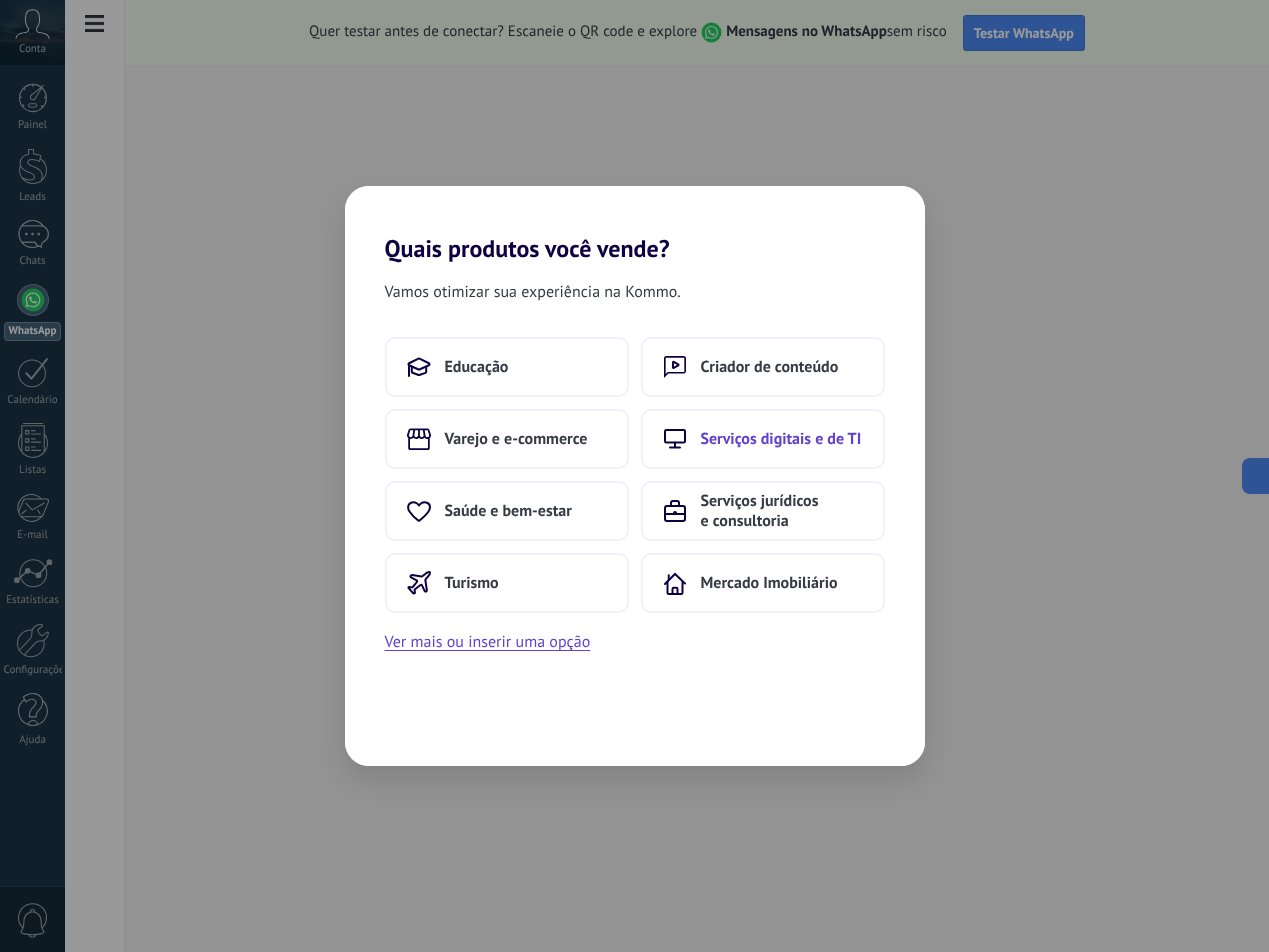 click on "Serviços digitais e de TI" at bounding box center [477, 367] 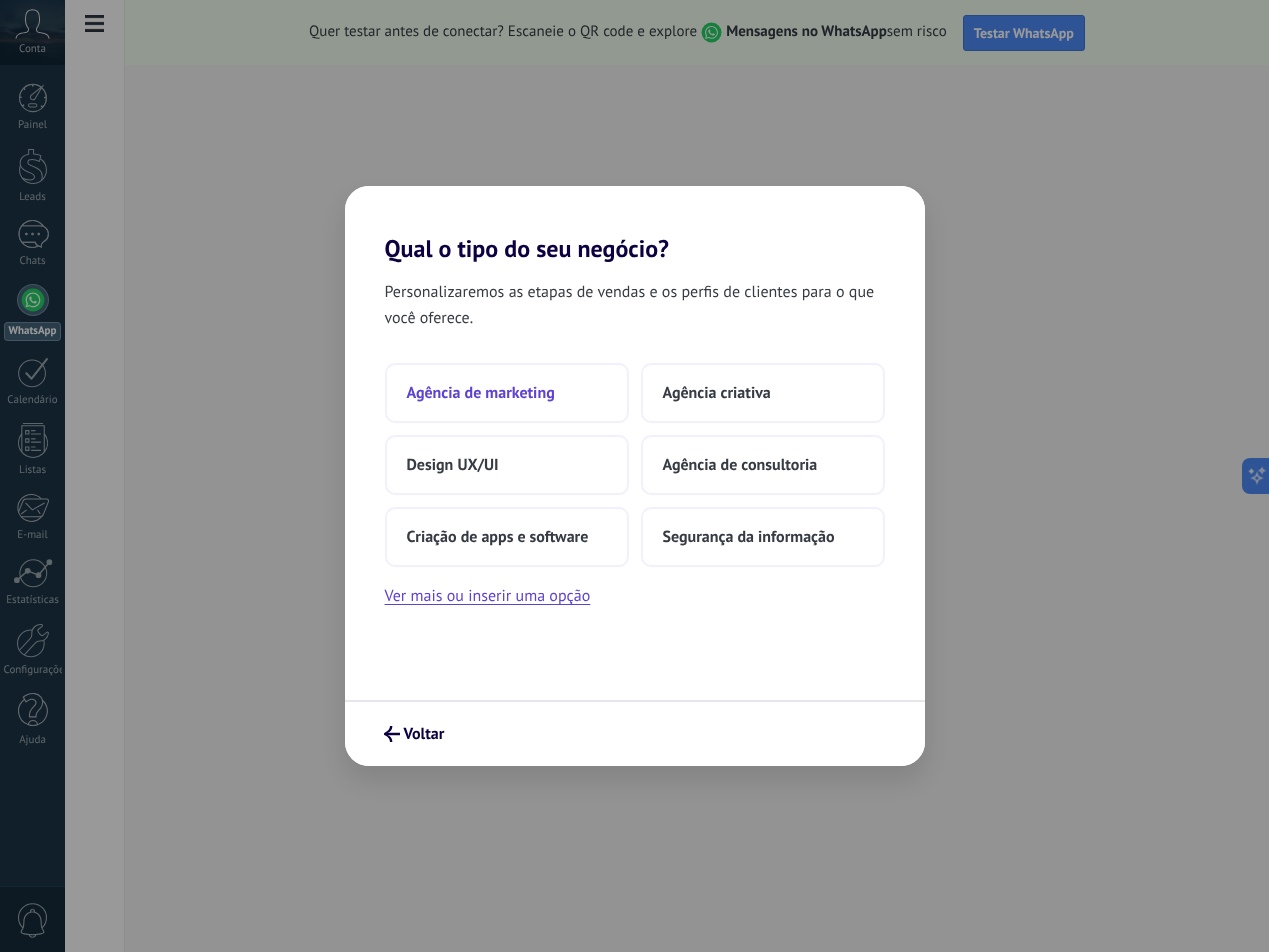 click on "Agência de marketing" at bounding box center (507, 393) 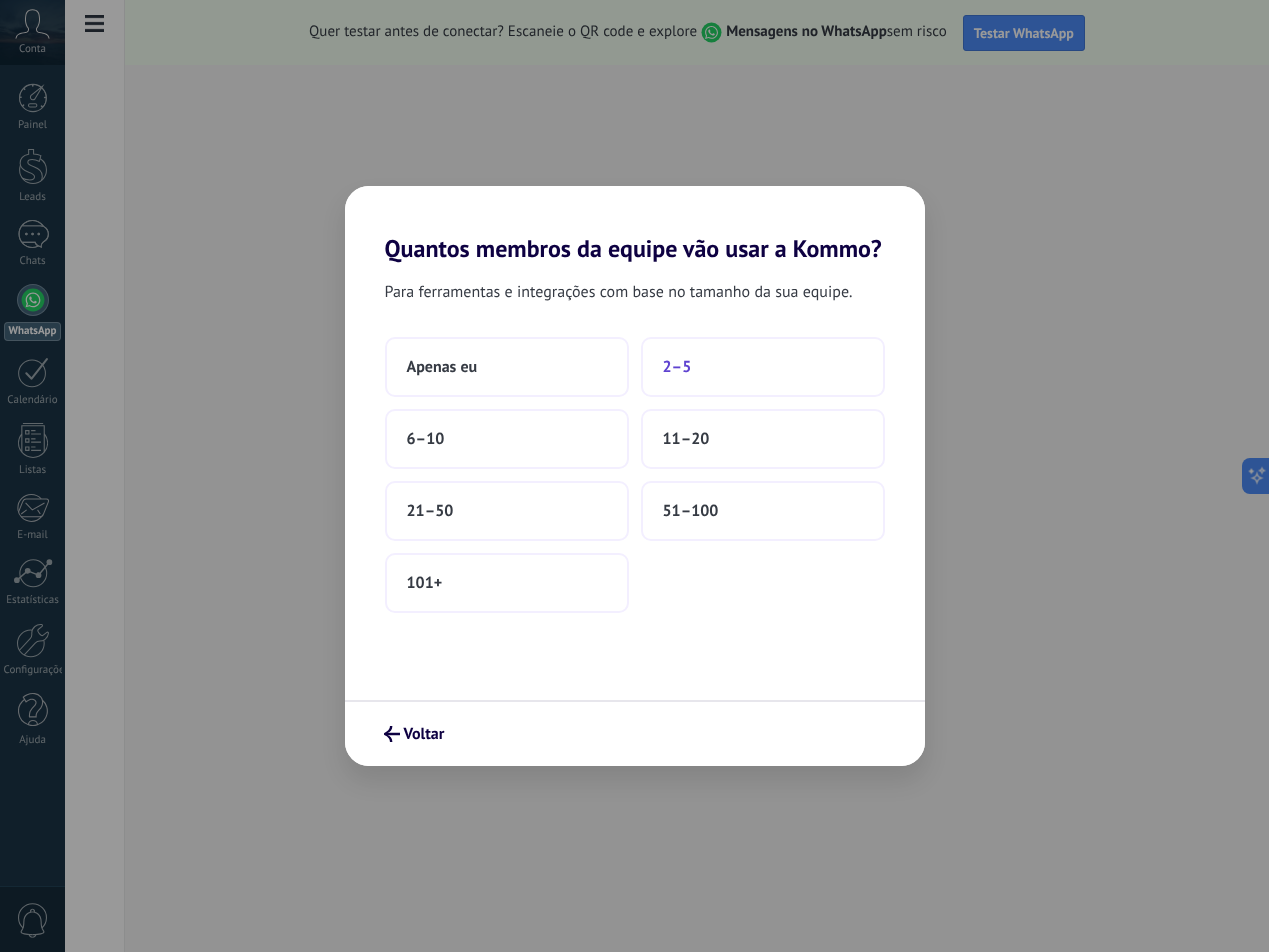 click on "2–5" at bounding box center [763, 367] 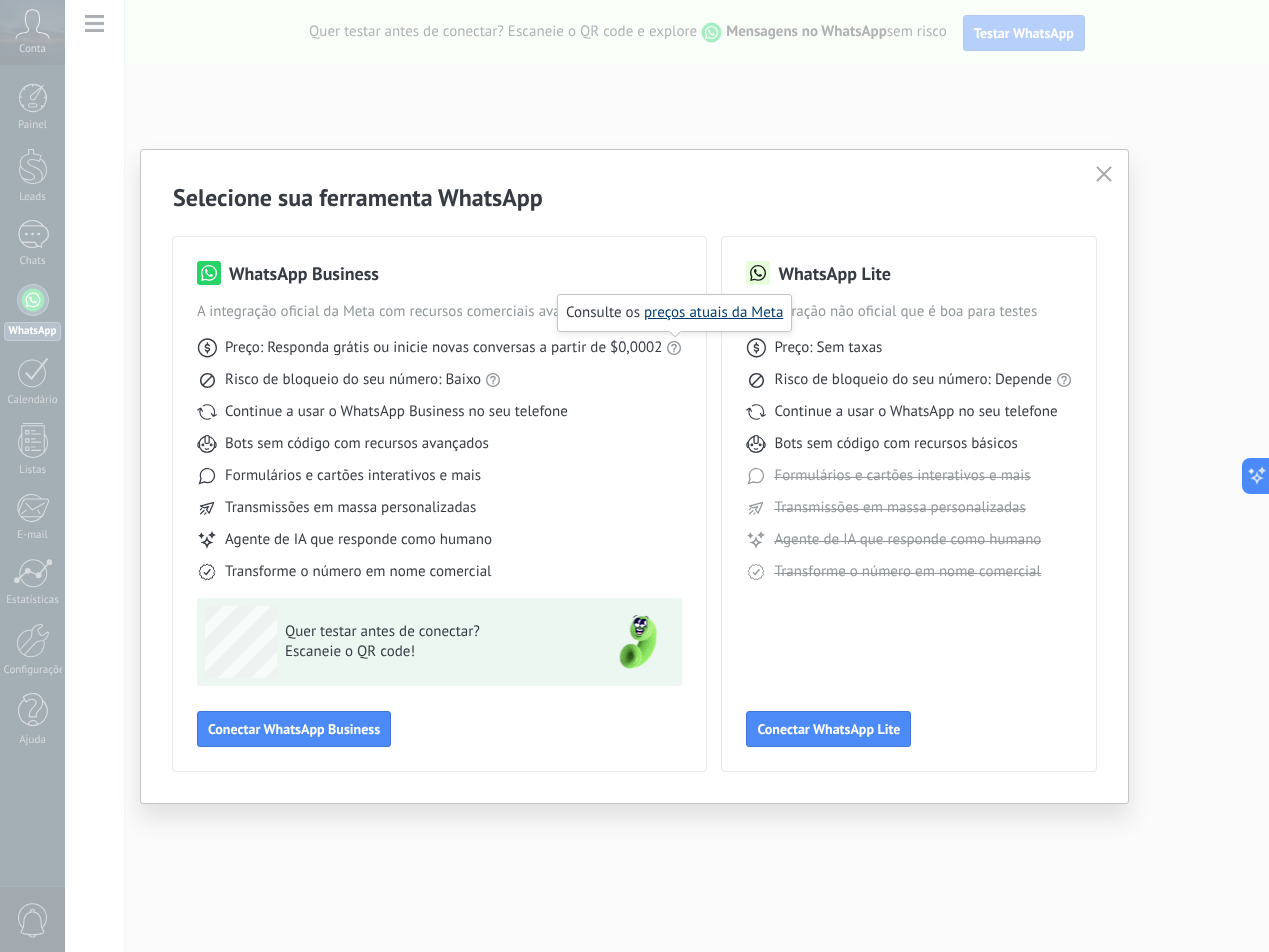 click on "preços atuais da Meta" at bounding box center [713, 312] 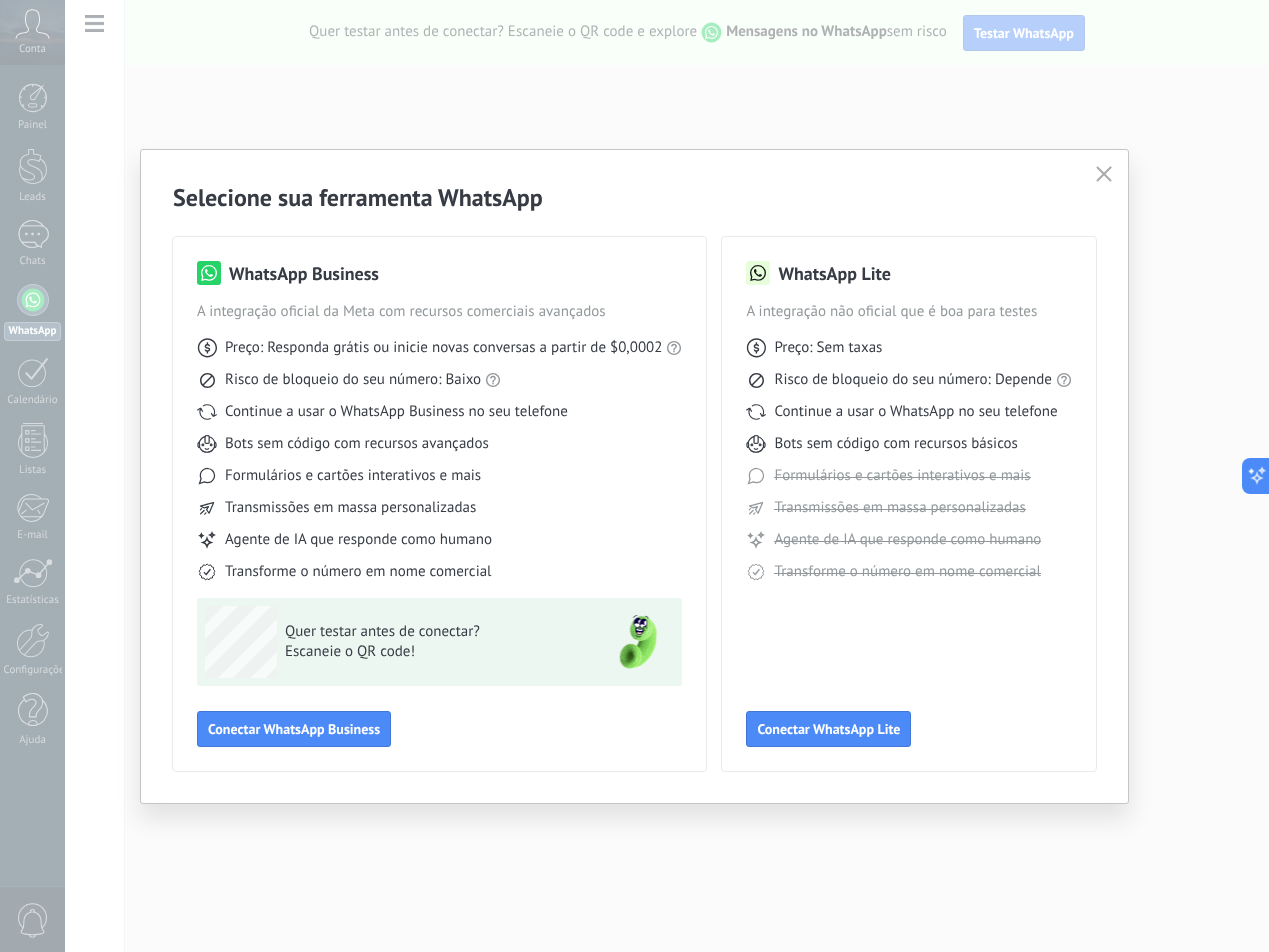 click at bounding box center [1104, 174] 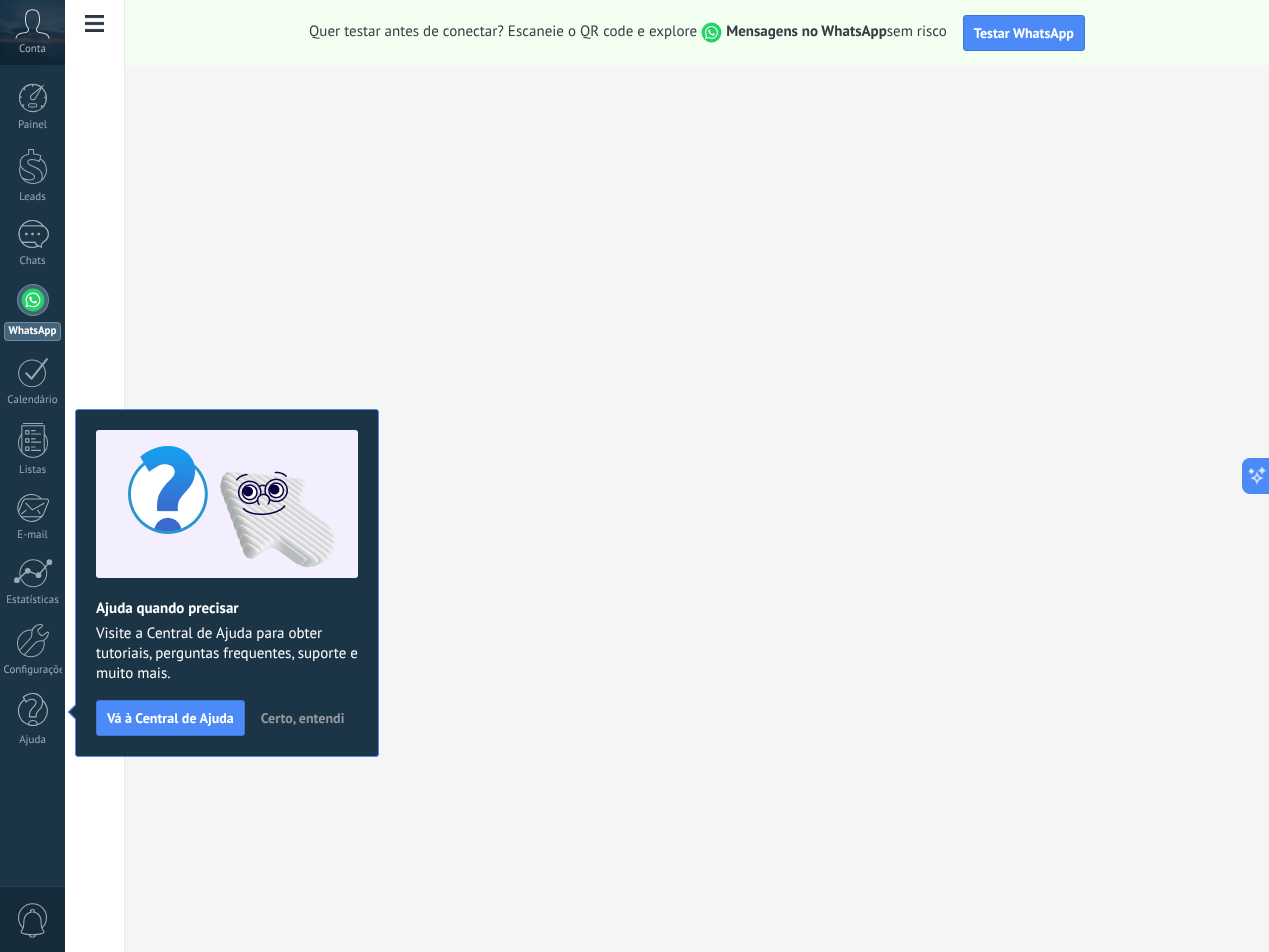 click on "Certo, entendi" at bounding box center (303, 718) 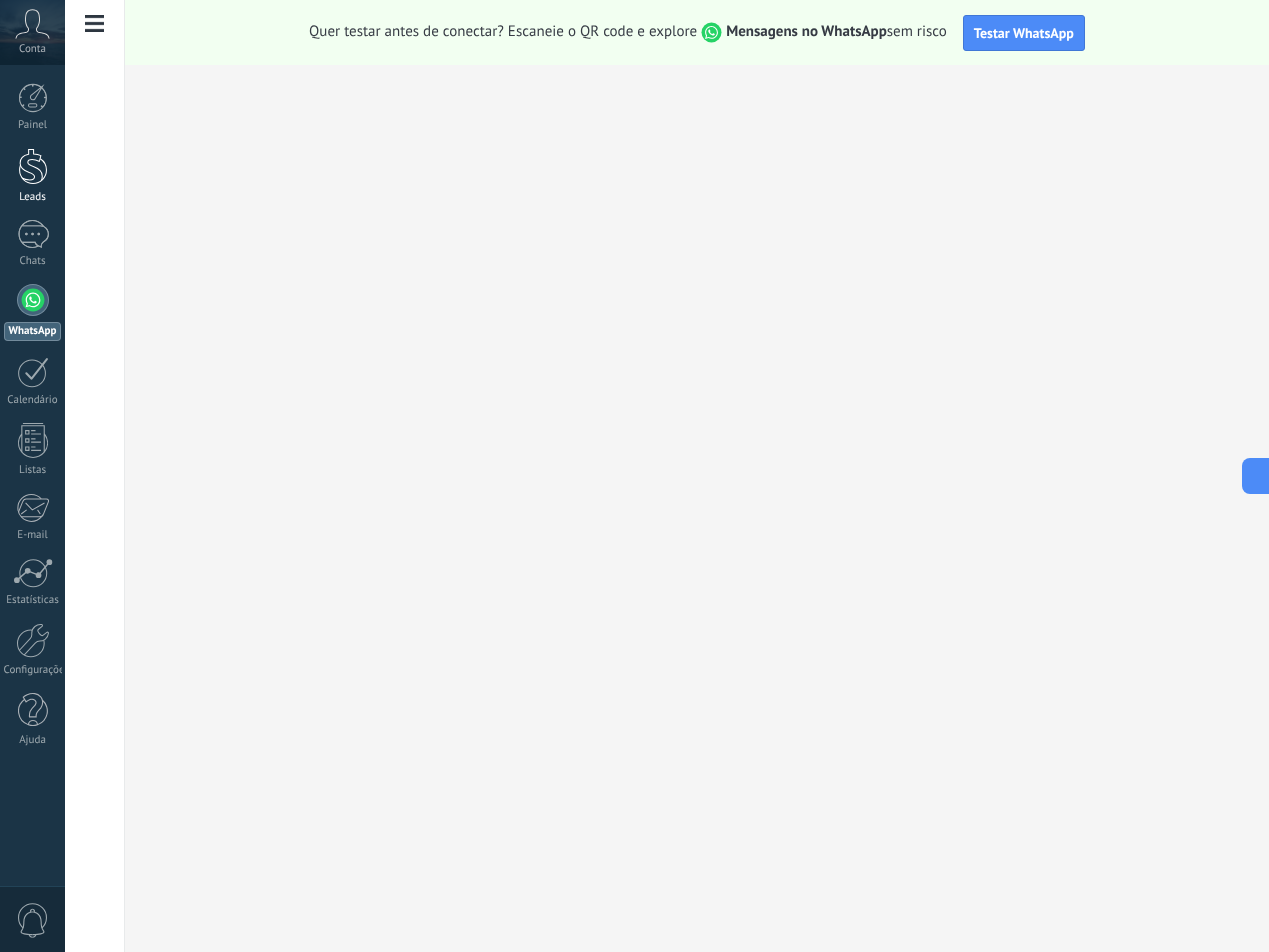 click at bounding box center (33, 166) 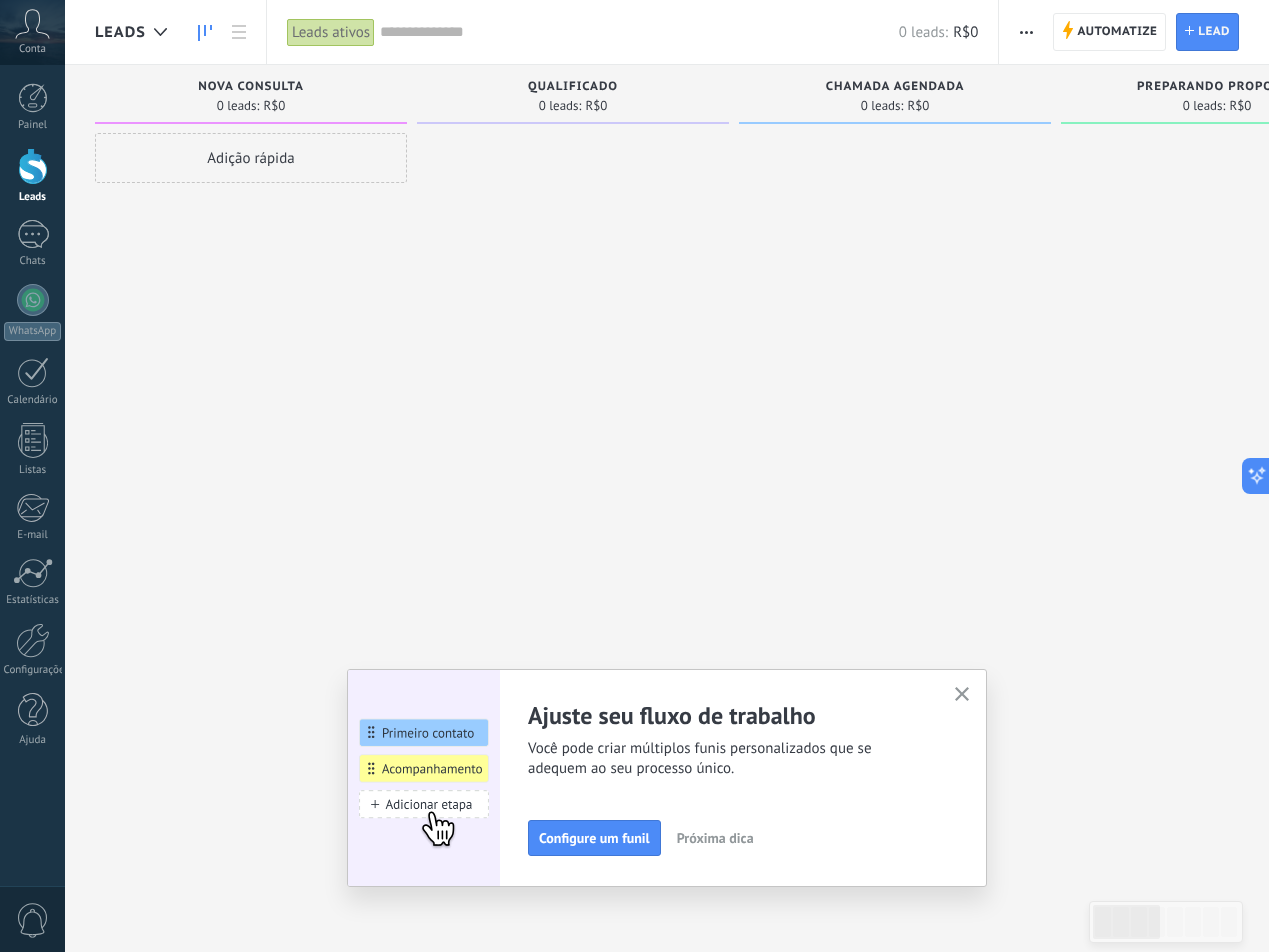 click at bounding box center [1026, 32] 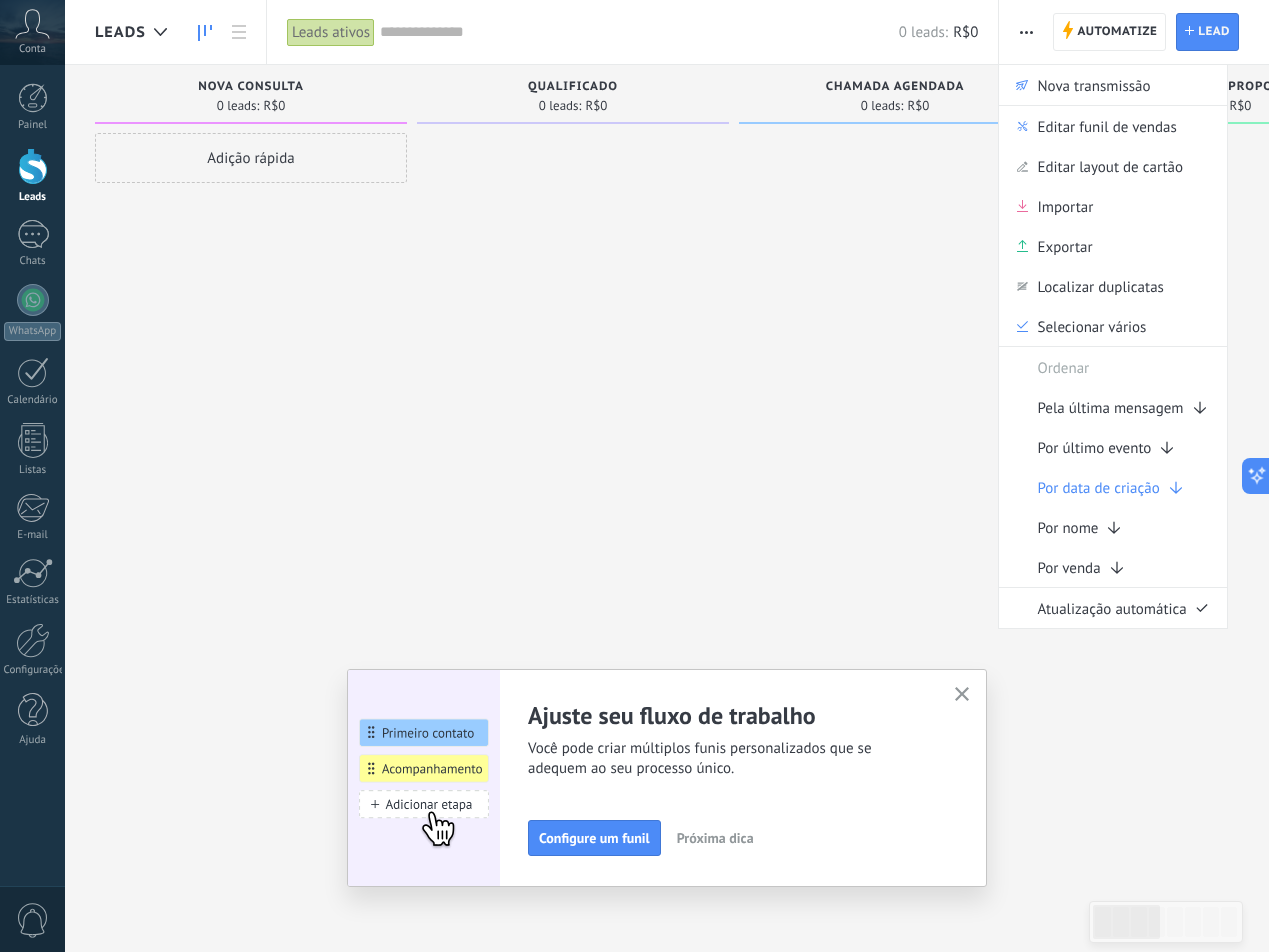 click at bounding box center [573, 478] 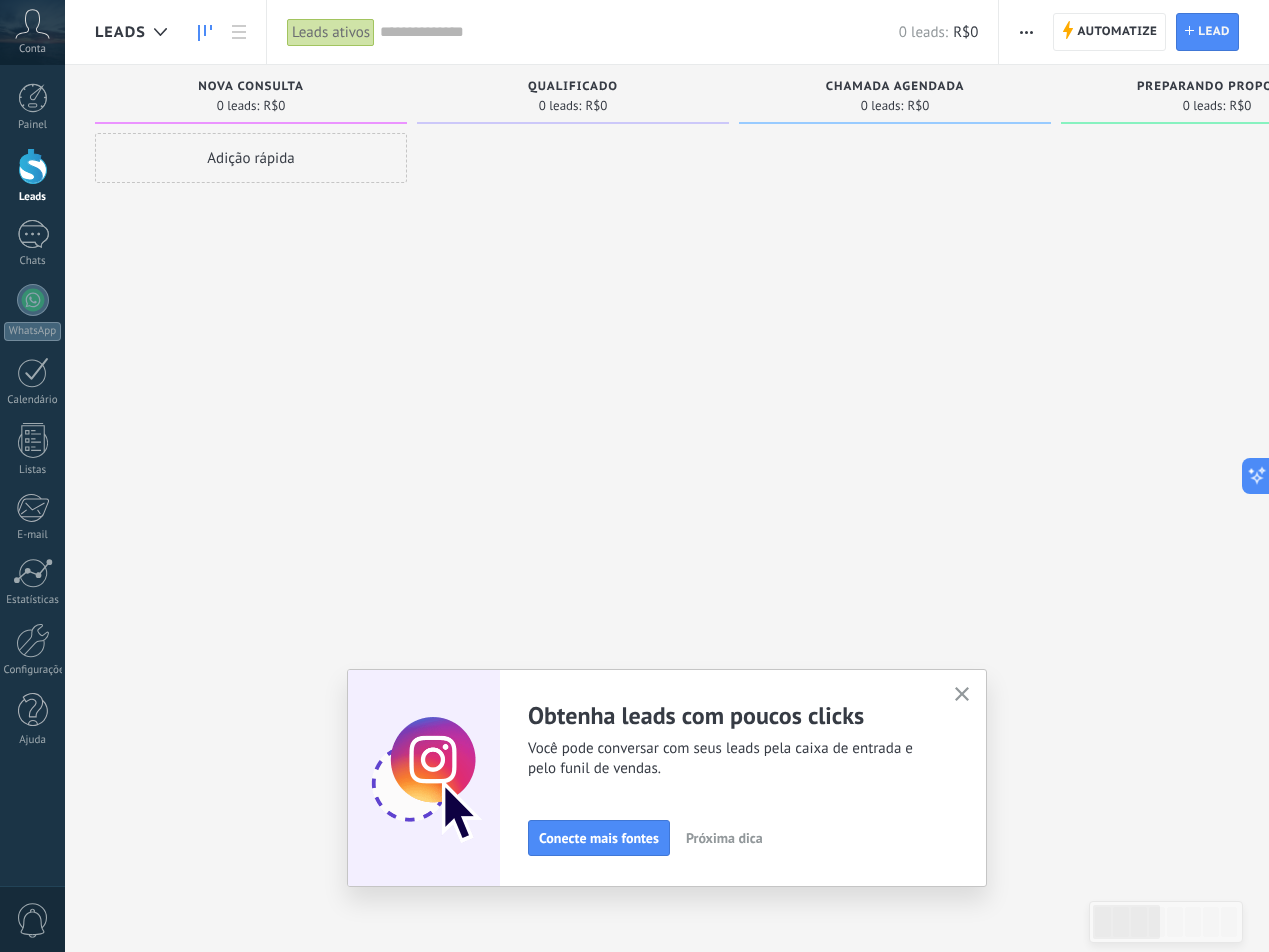 click at bounding box center (32, 24) 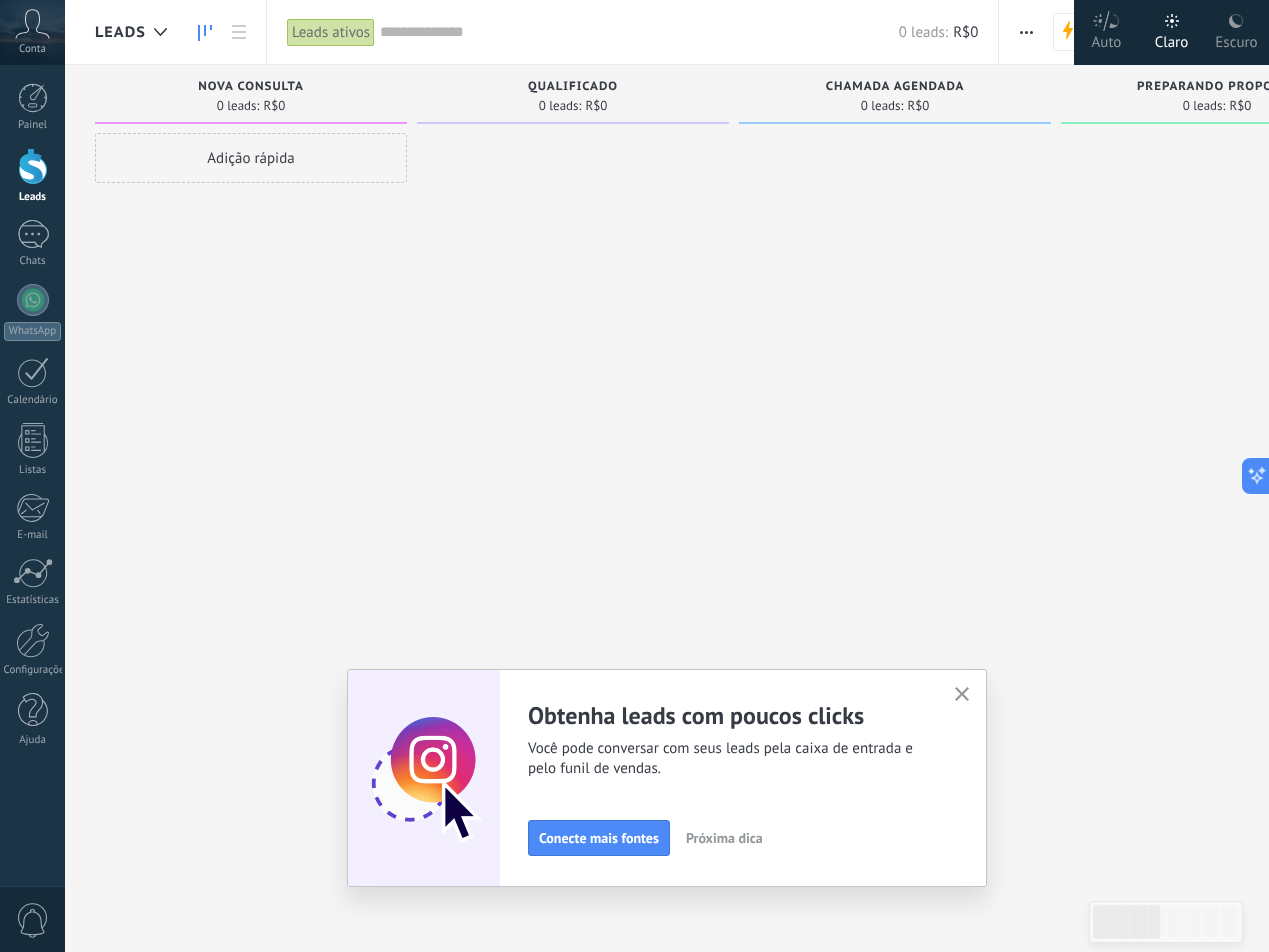 click at bounding box center (1236, 21) 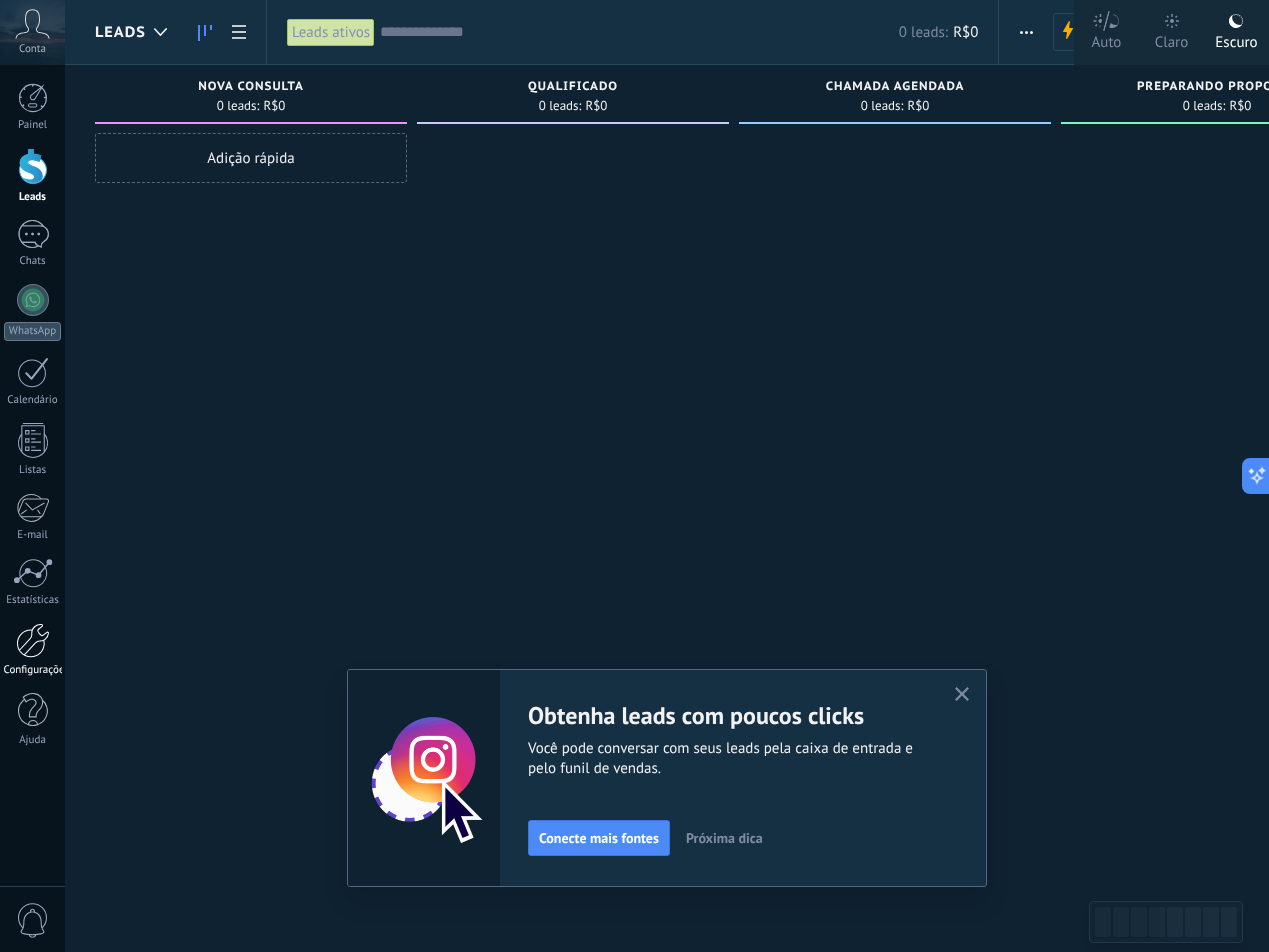 click on "Configurações" at bounding box center [33, 670] 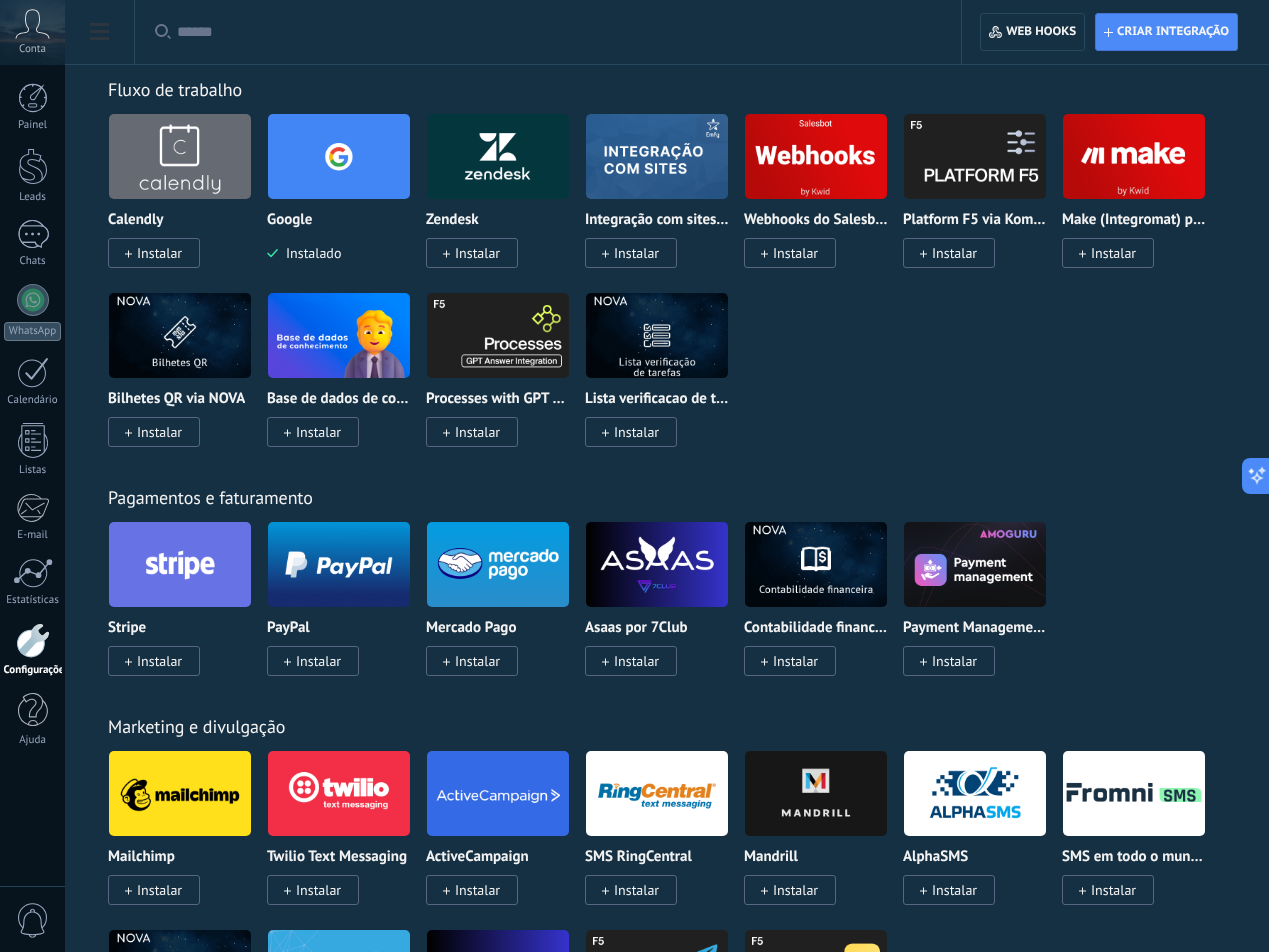 scroll, scrollTop: 2606, scrollLeft: 0, axis: vertical 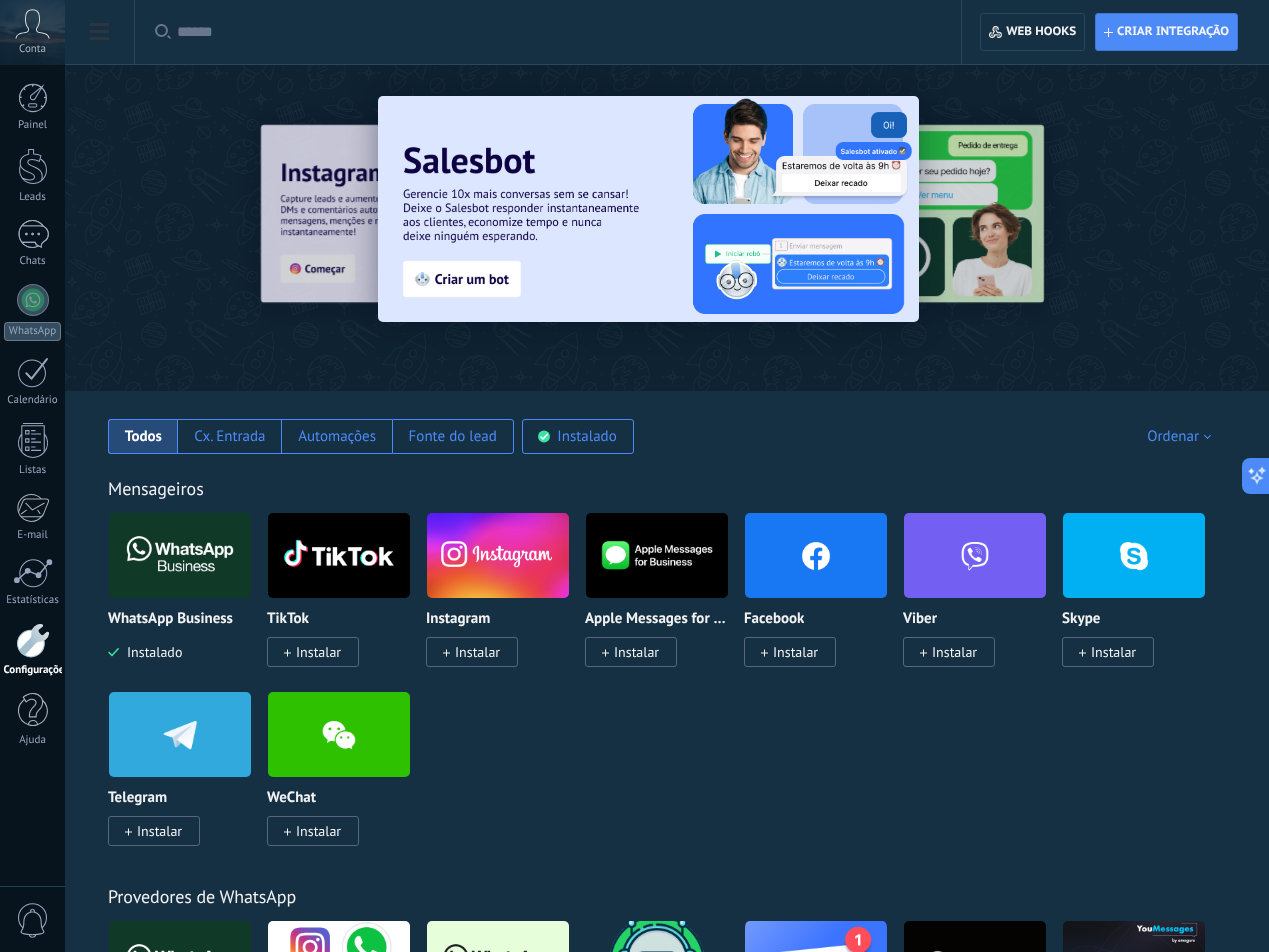 click at bounding box center [32, 24] 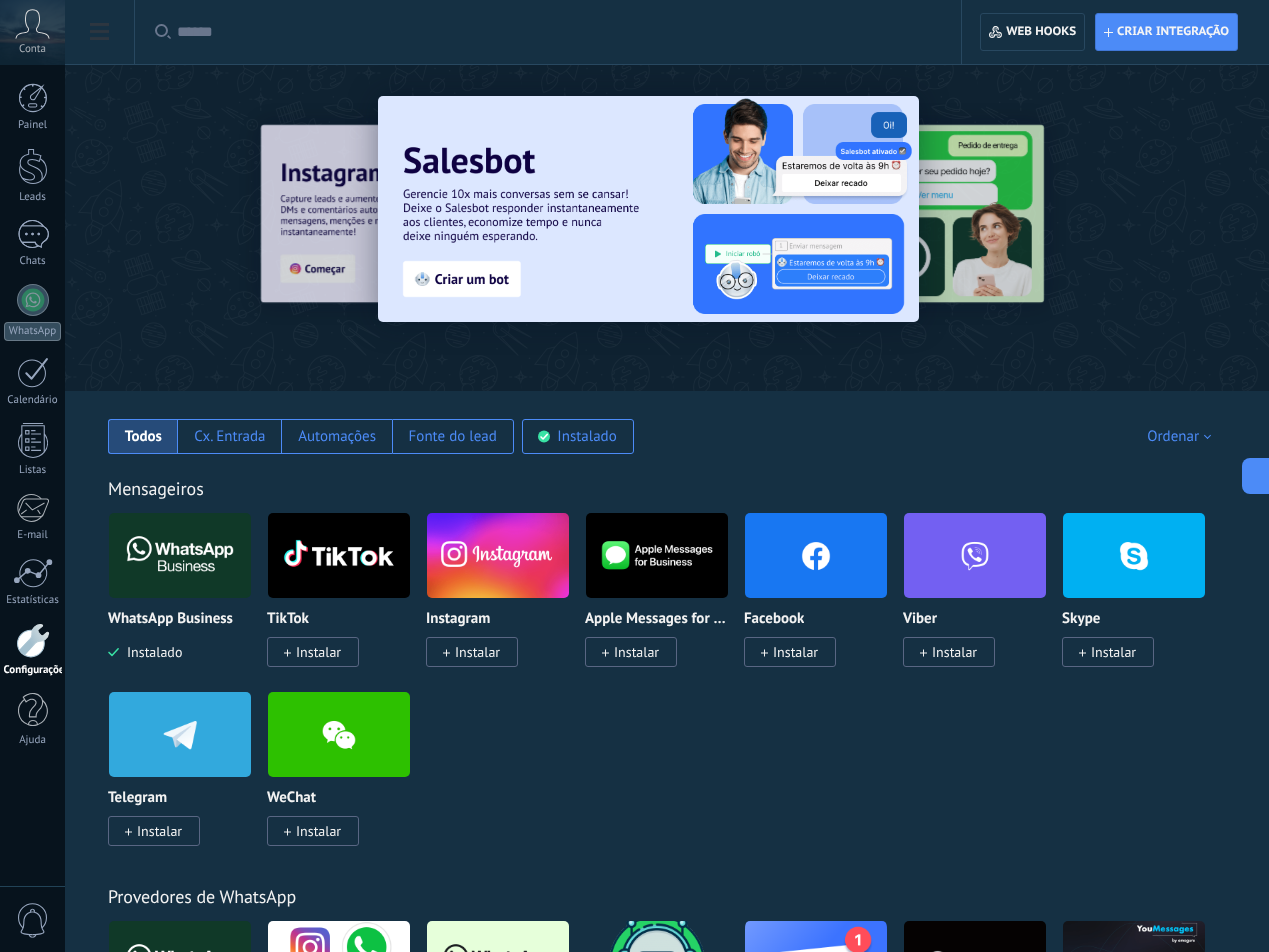click at bounding box center (32, 24) 